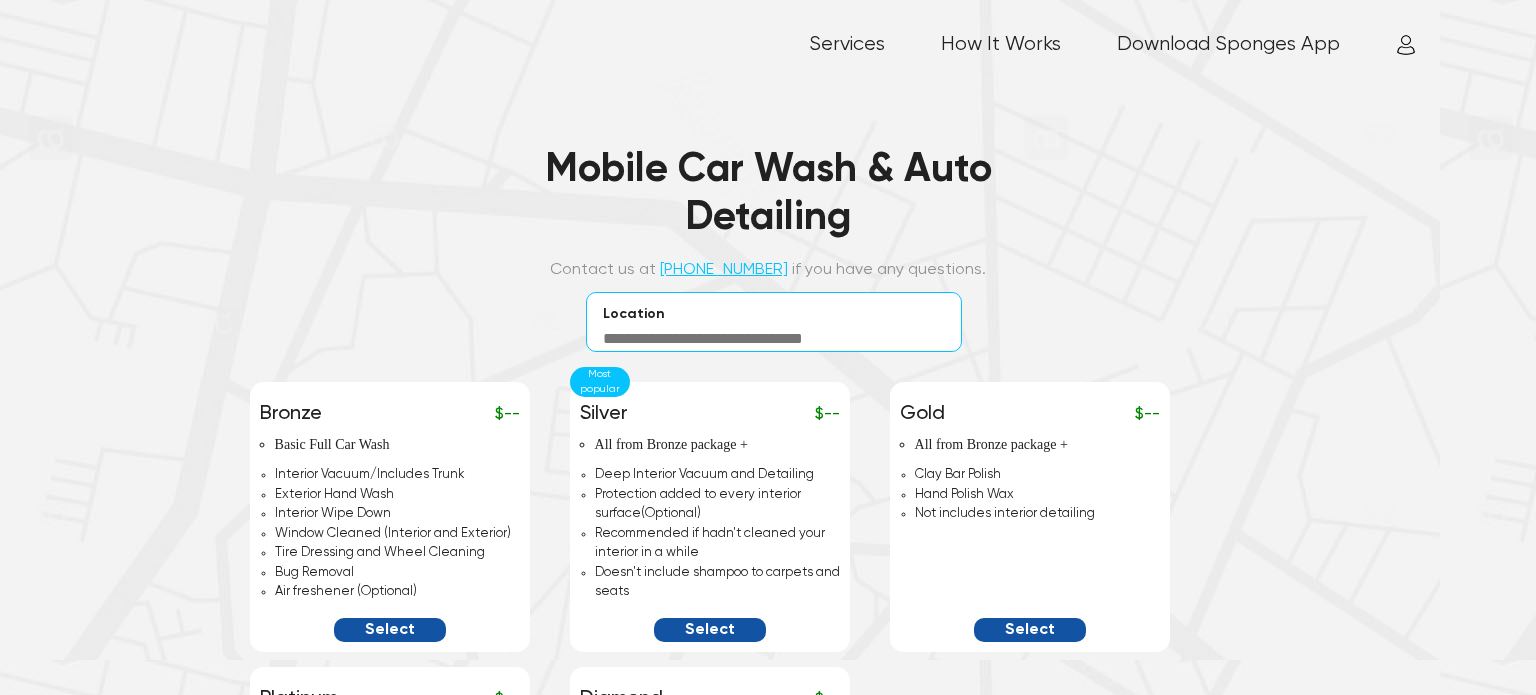 scroll, scrollTop: 0, scrollLeft: 0, axis: both 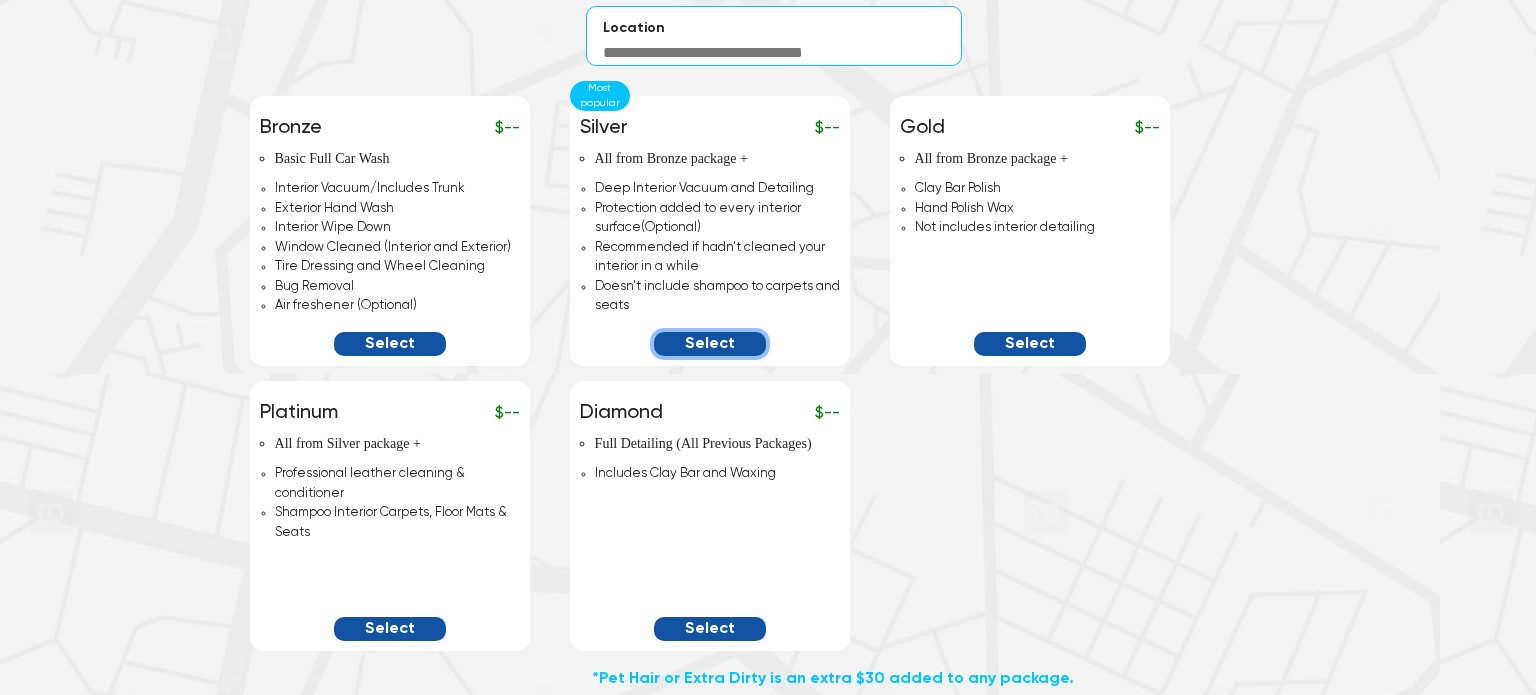 click on "Select" at bounding box center [710, 344] 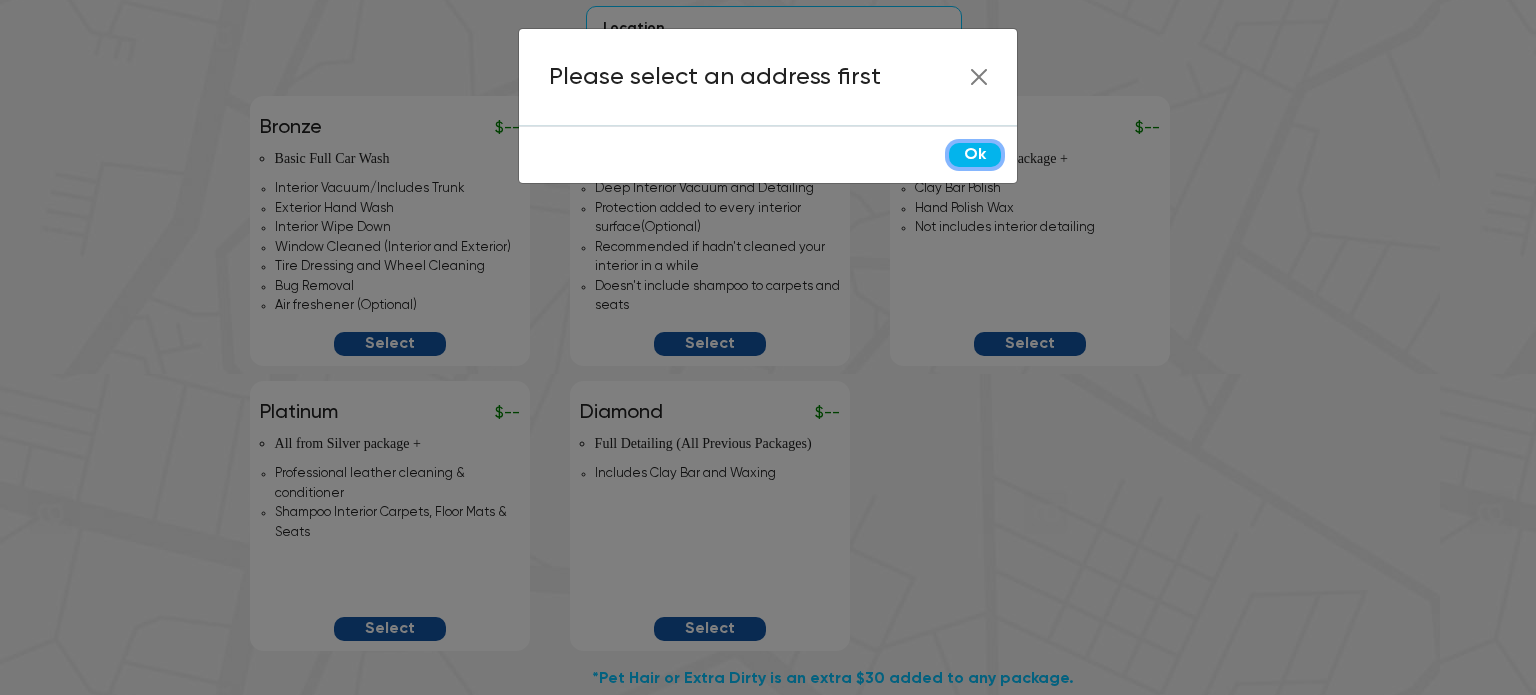 click on "Ok" at bounding box center [975, 155] 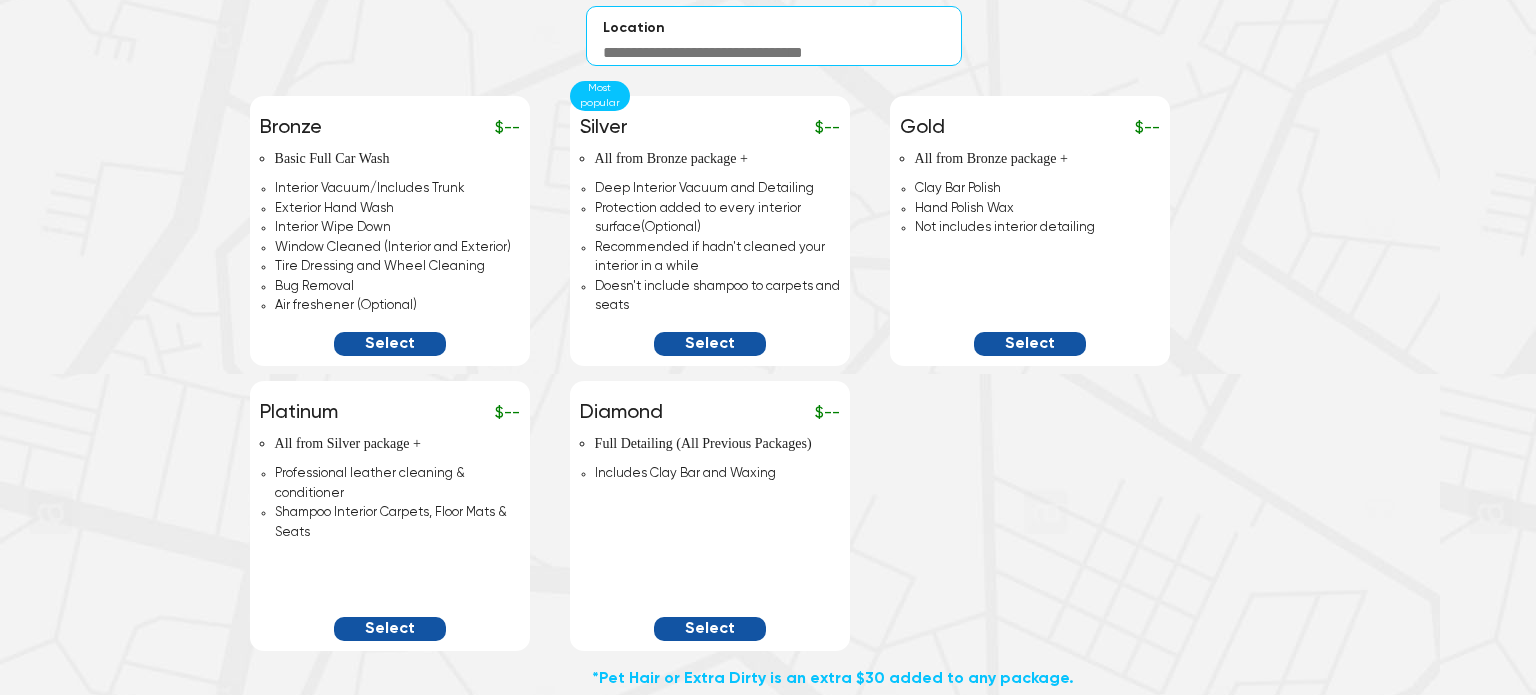 click at bounding box center [774, 53] 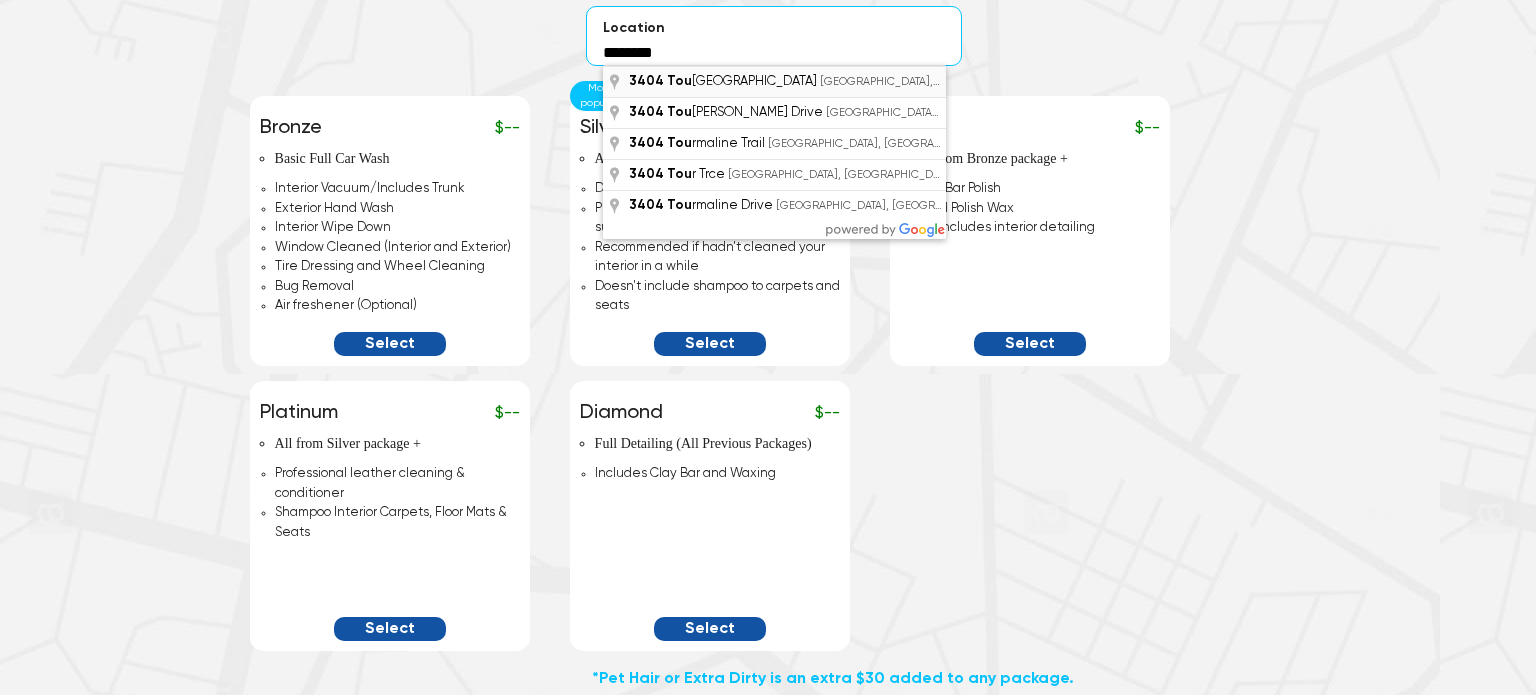 type on "**********" 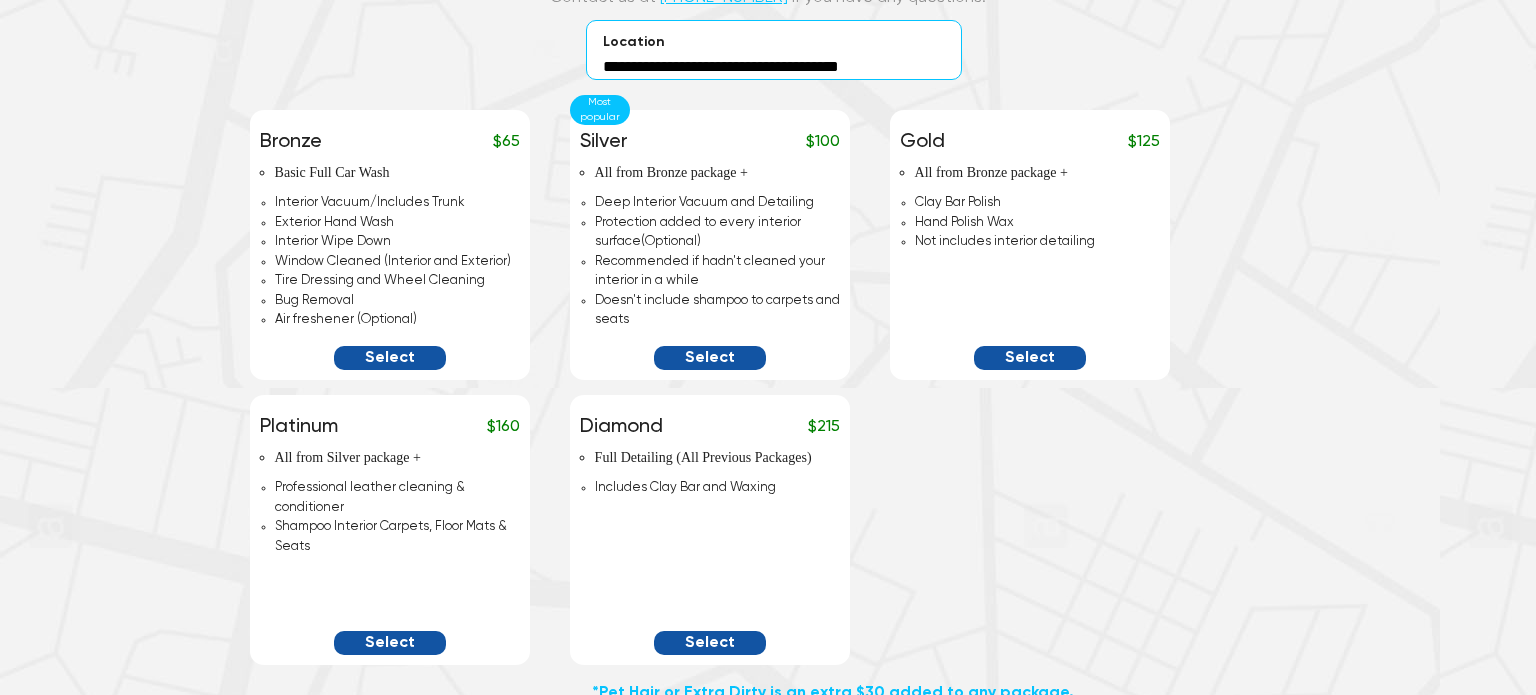 scroll, scrollTop: 272, scrollLeft: 0, axis: vertical 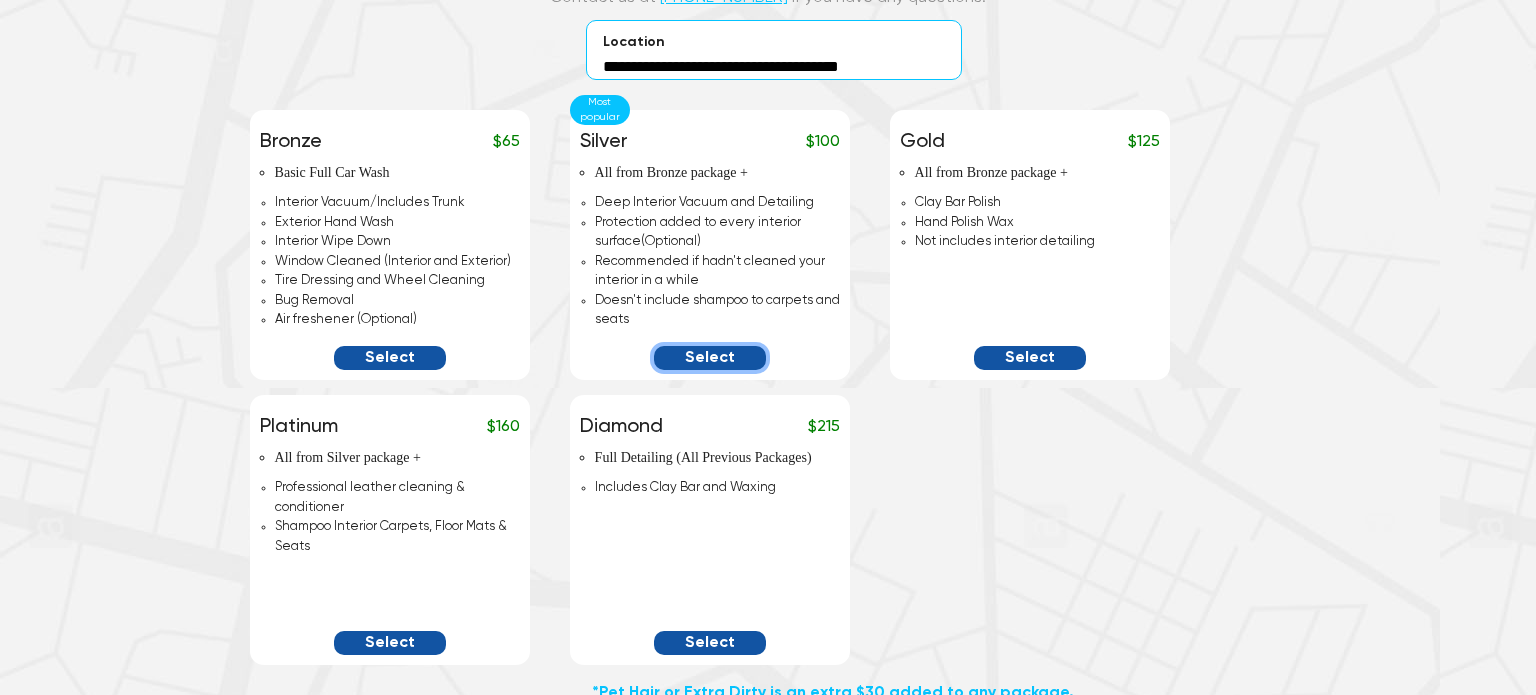 click on "Select" at bounding box center (710, 358) 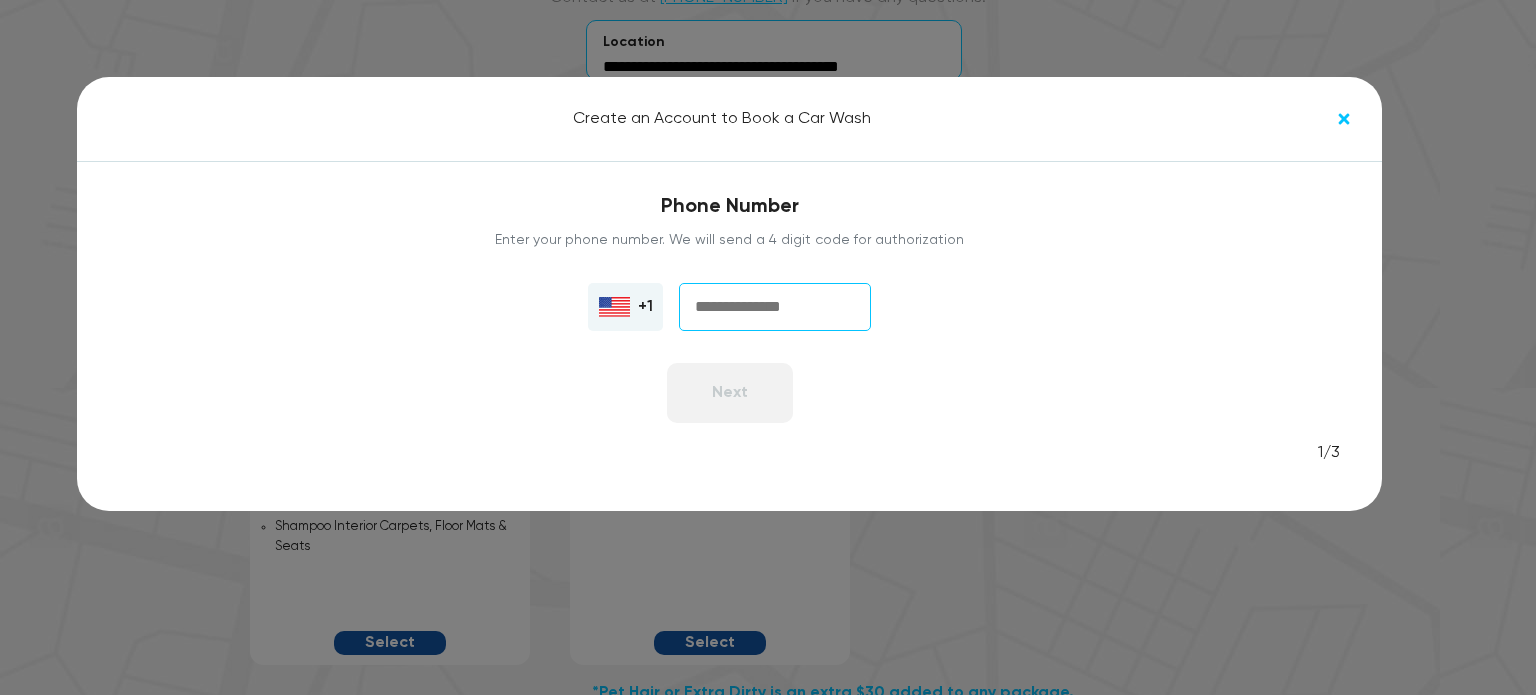 click at bounding box center (775, 307) 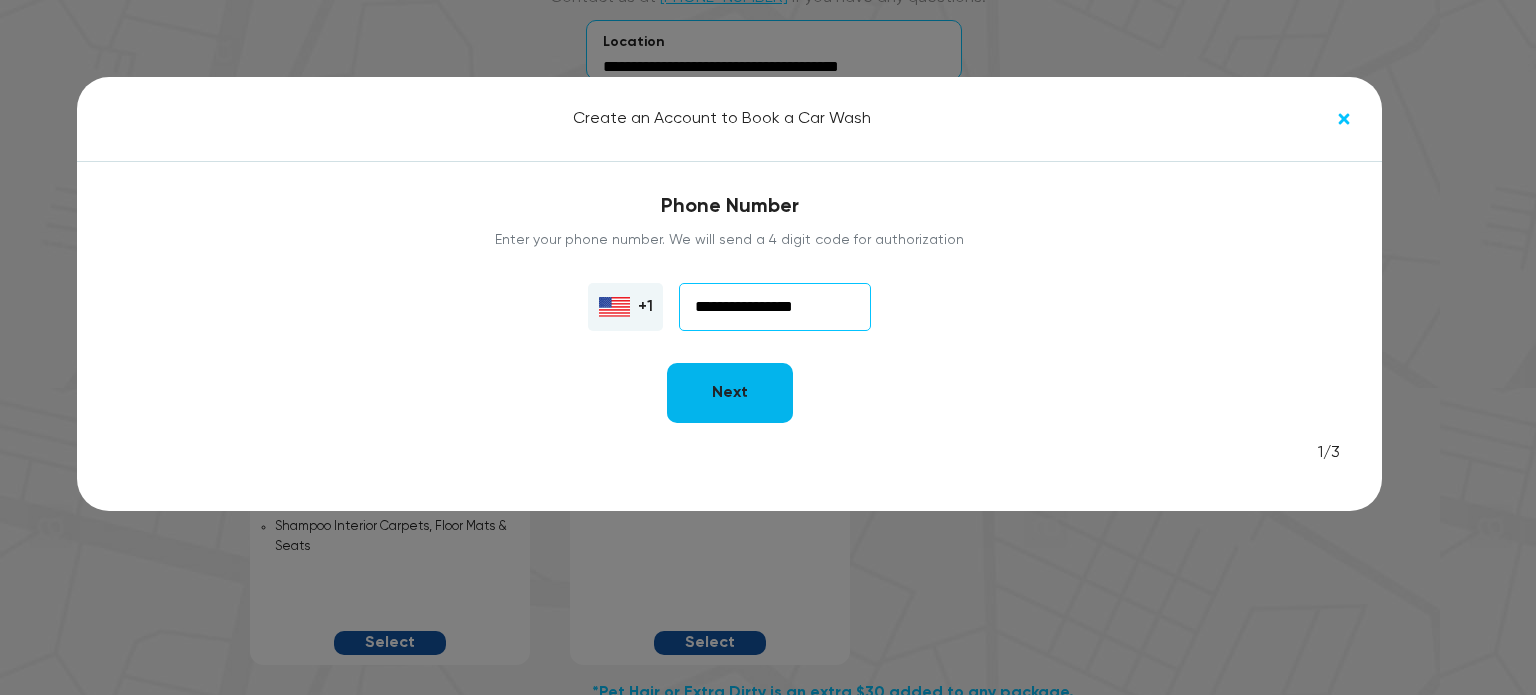click on "Next" at bounding box center (730, 393) 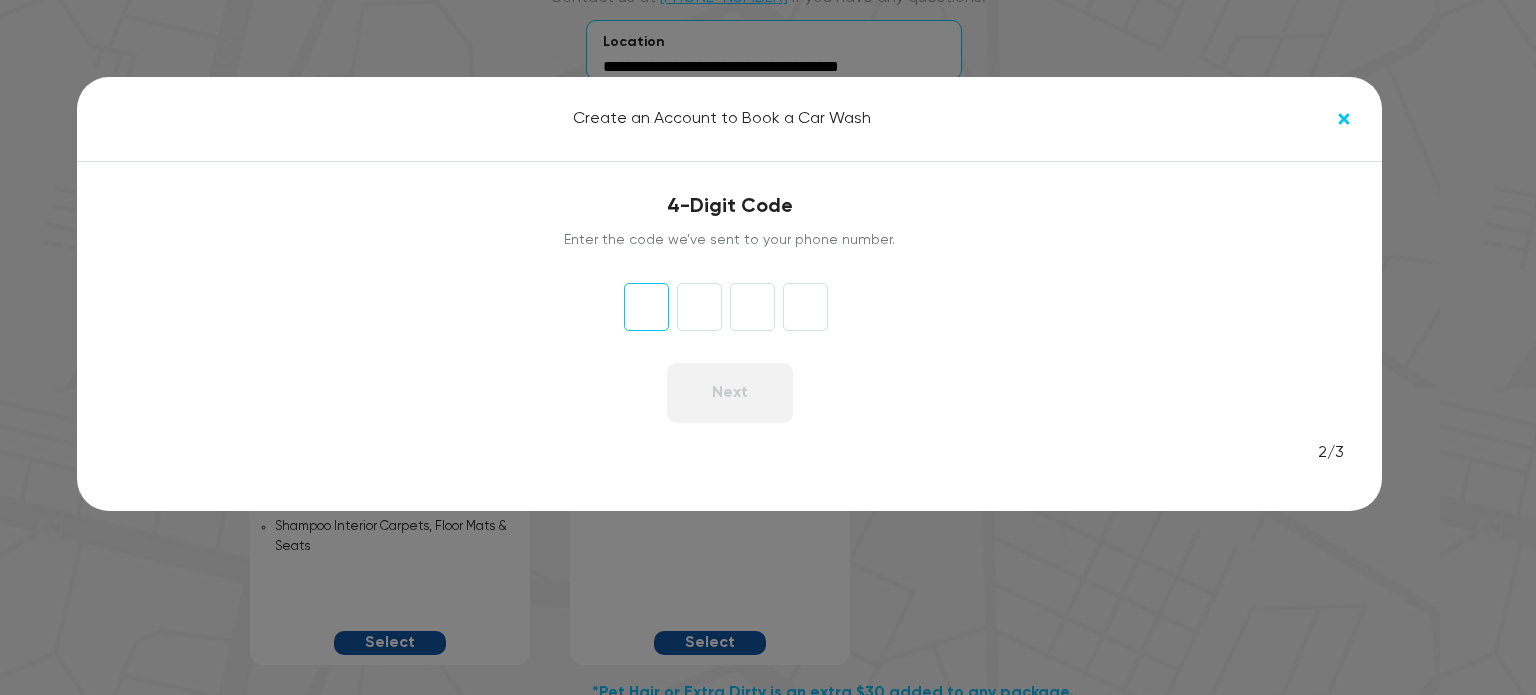 type on "*" 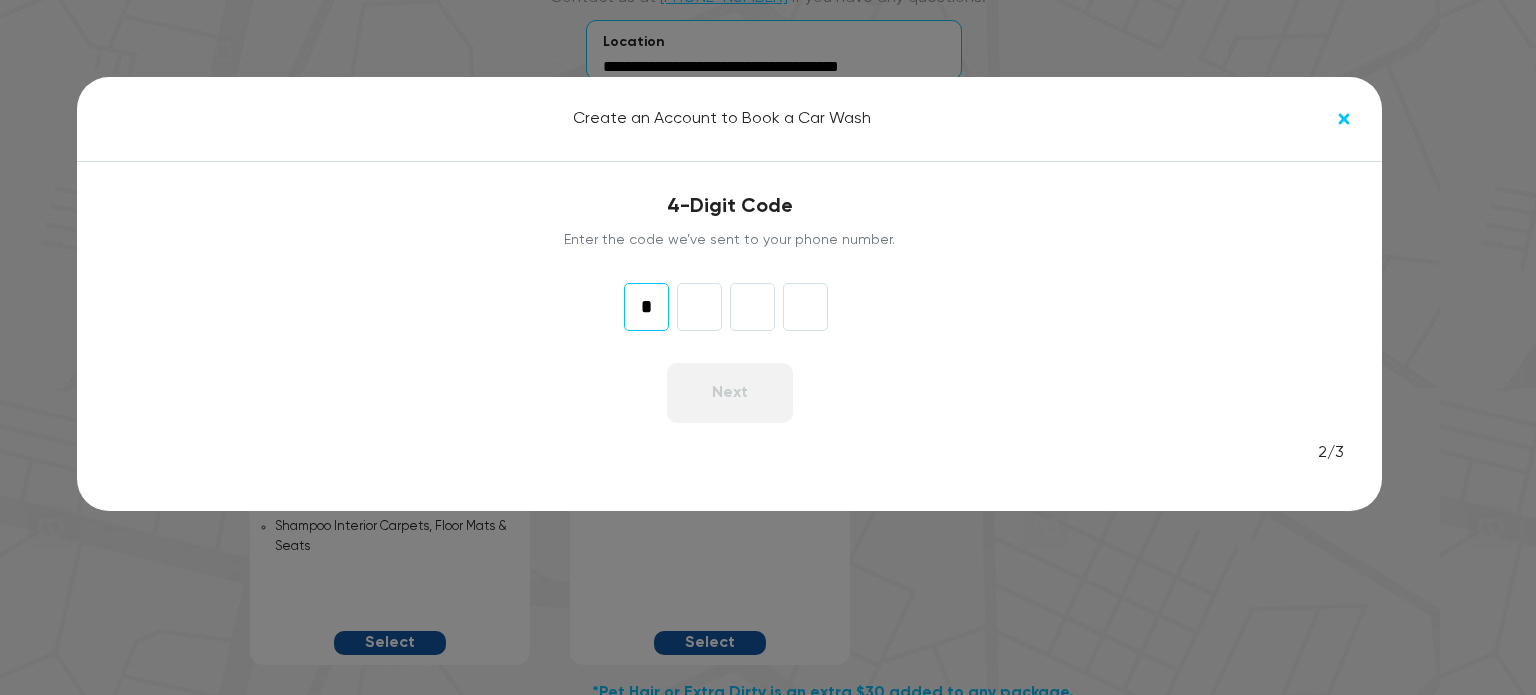 type on "*" 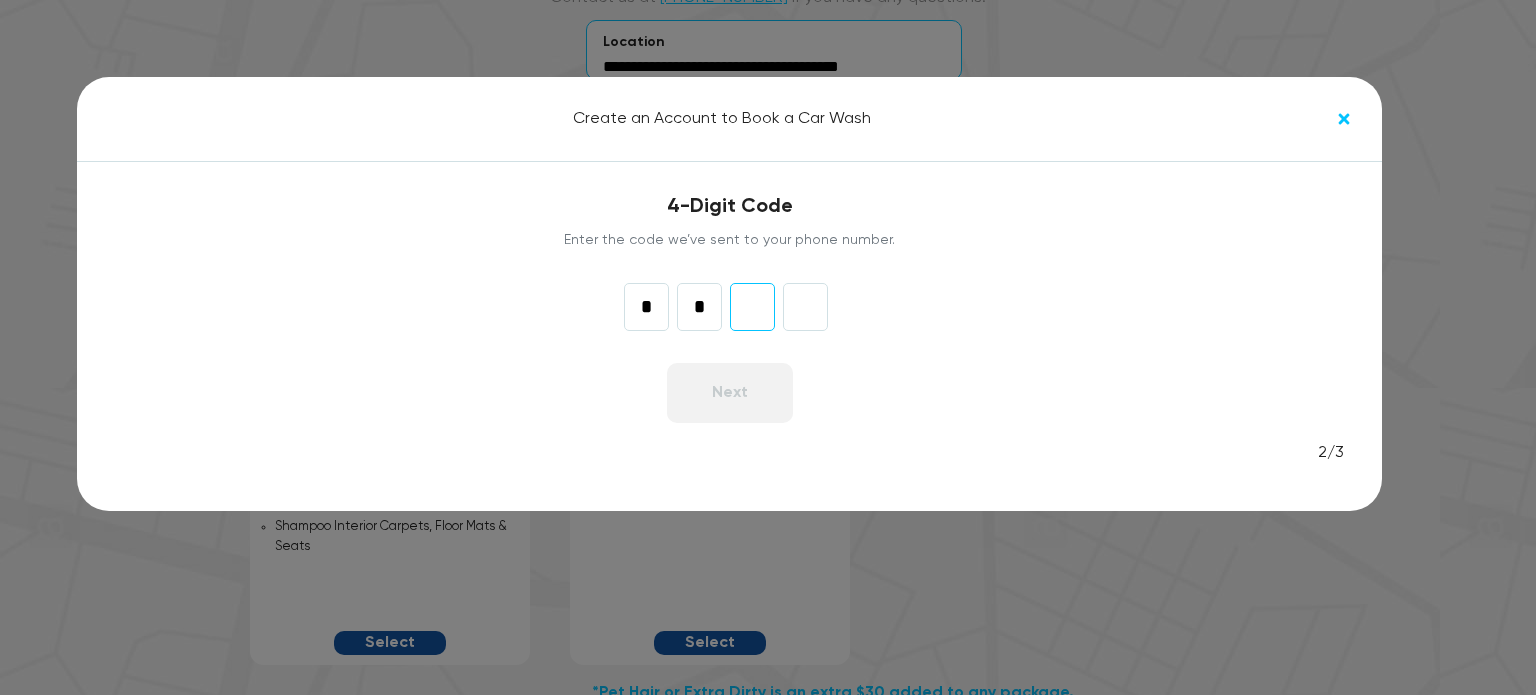type on "*" 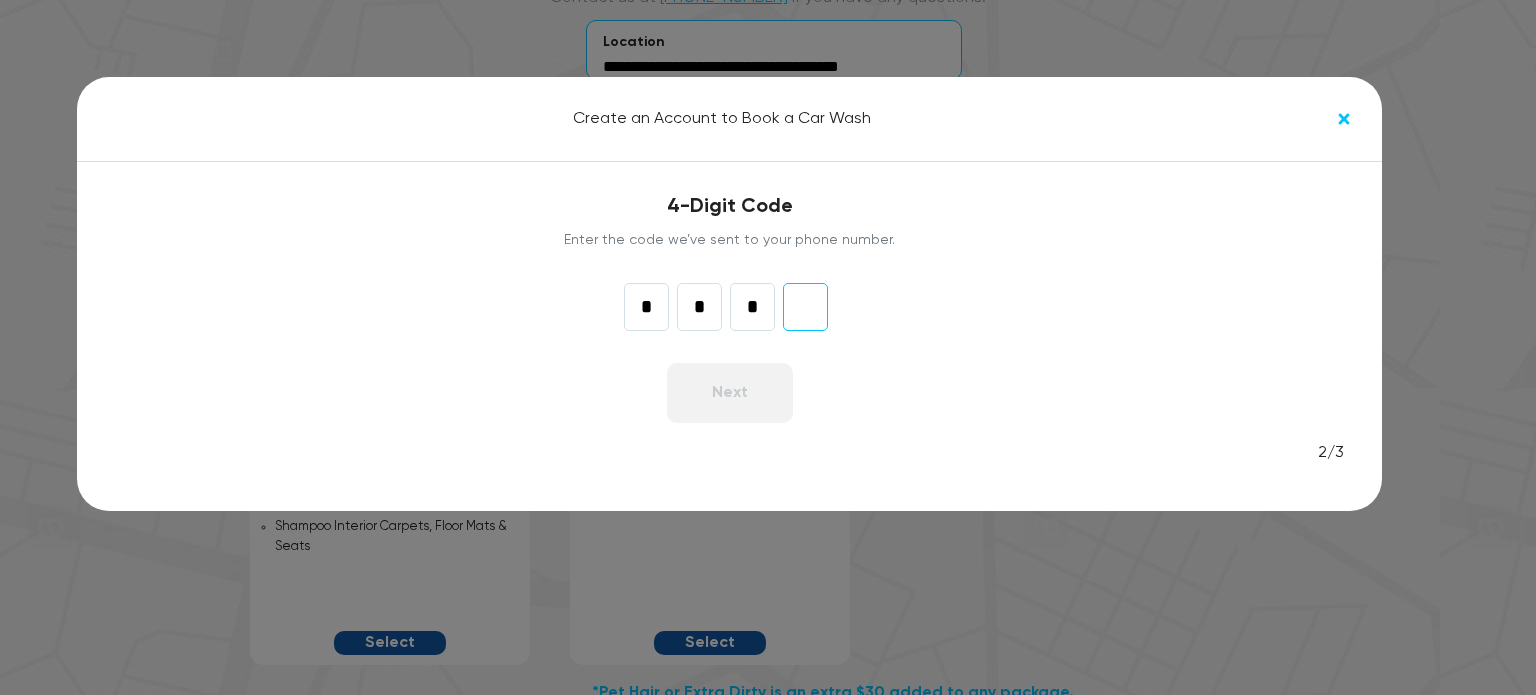 type on "*" 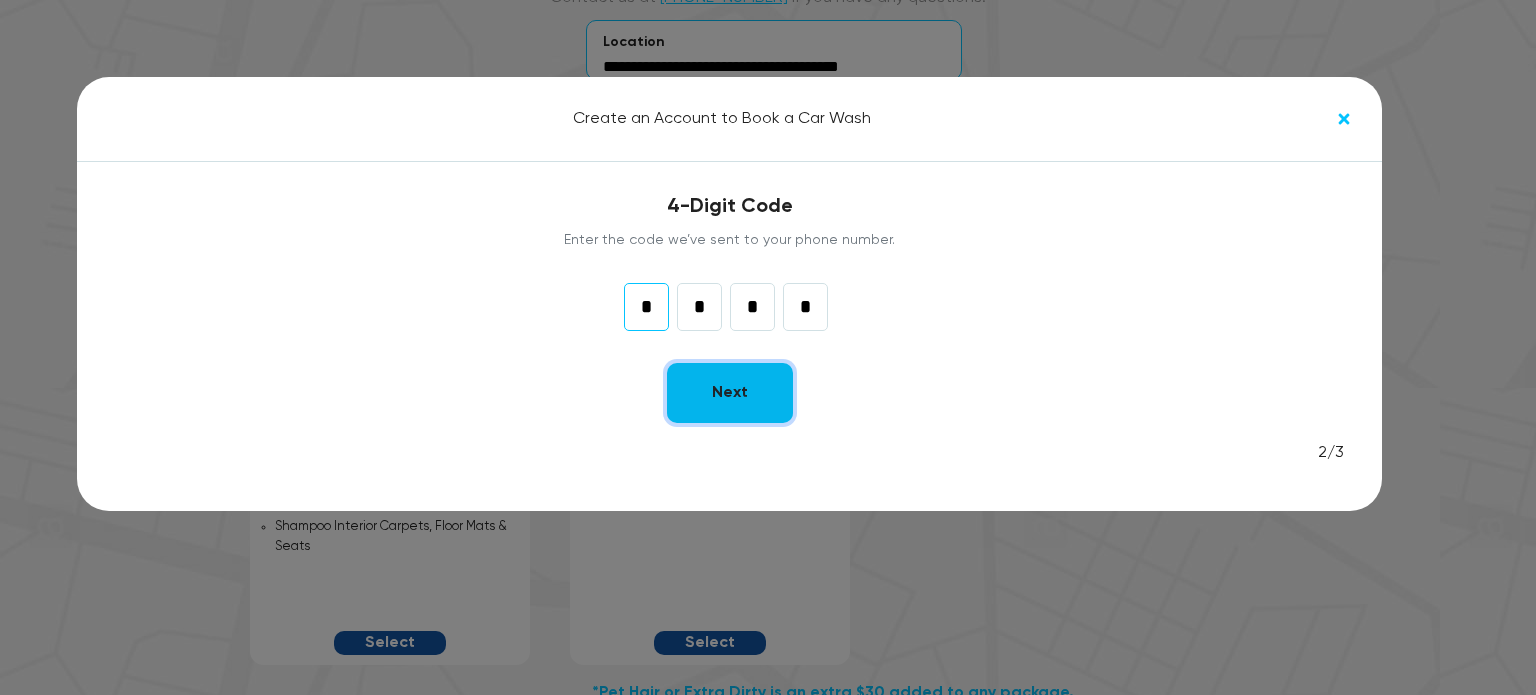 click on "Next" at bounding box center [730, 393] 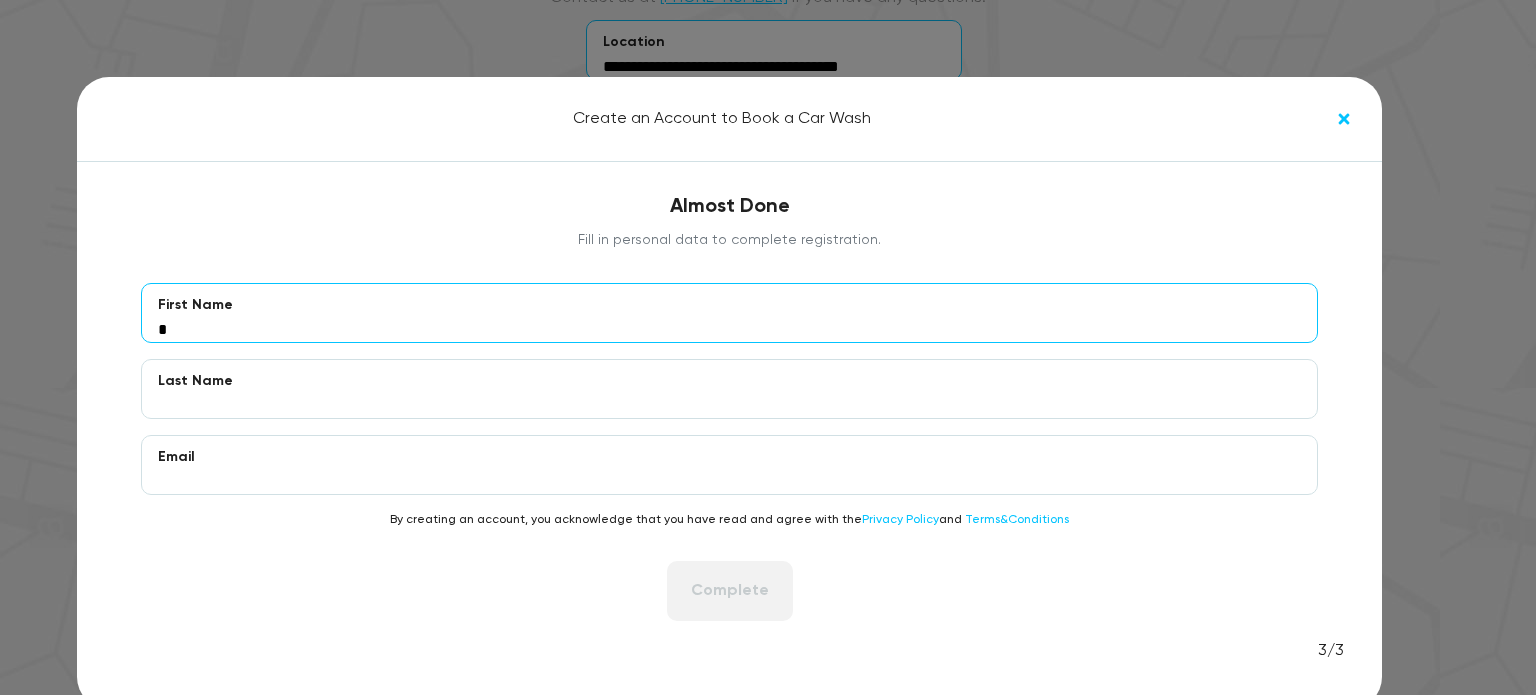 type on "***" 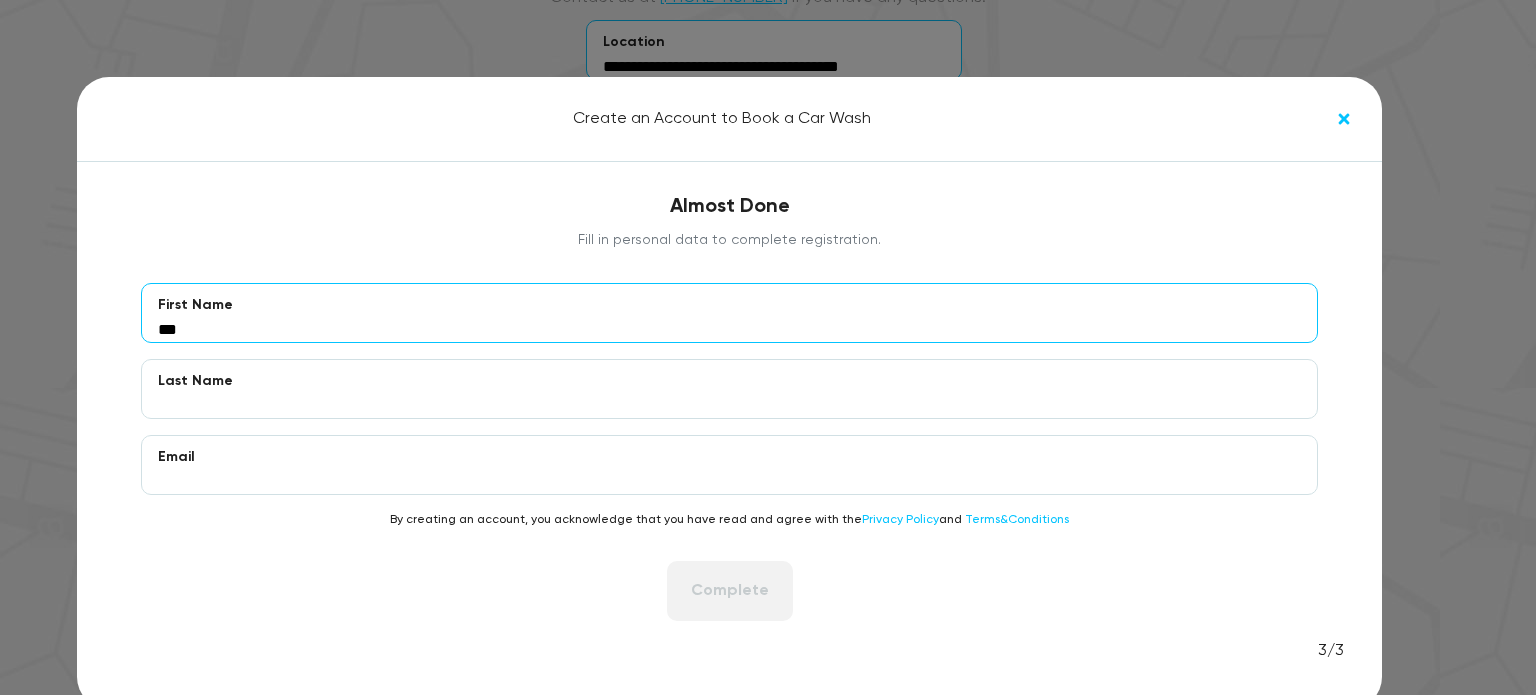 type on "*********" 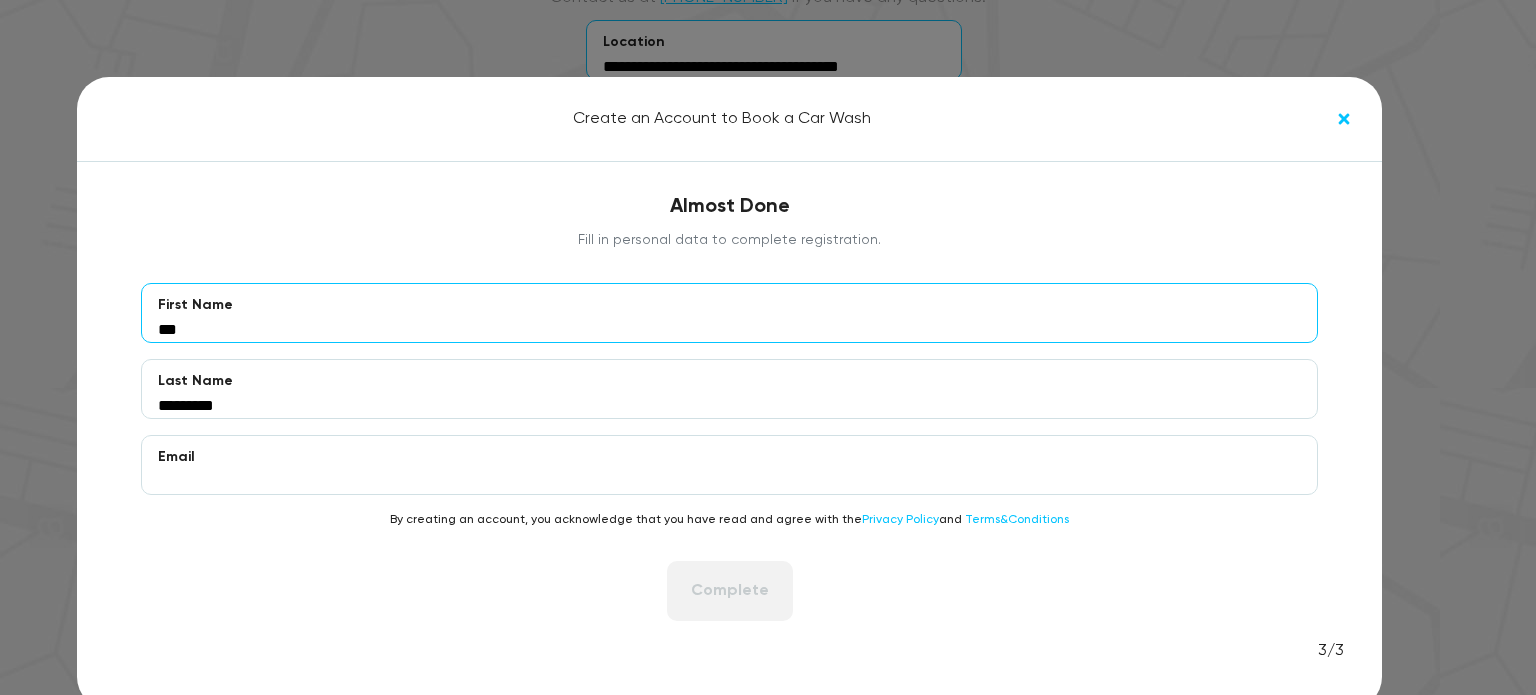 type on "**********" 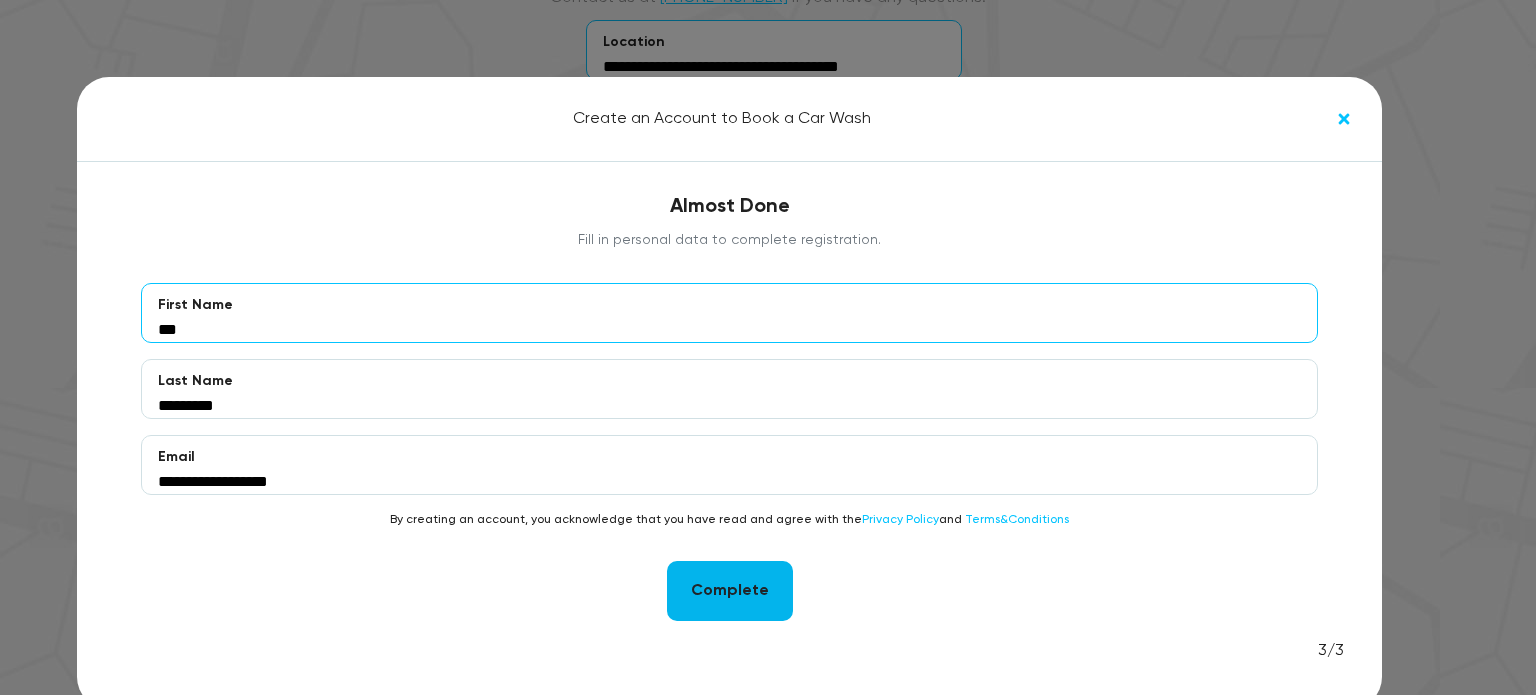 click on "Complete" at bounding box center [730, 591] 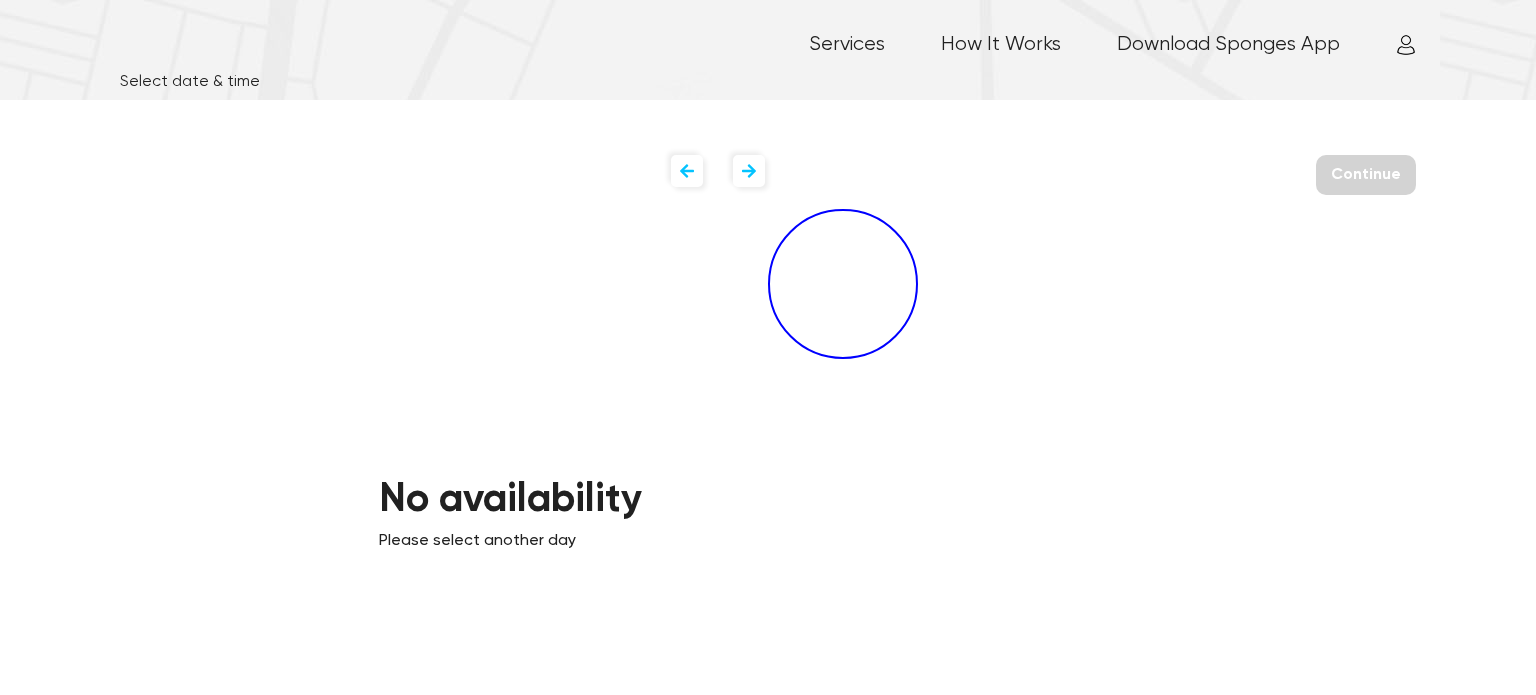 scroll, scrollTop: 0, scrollLeft: 0, axis: both 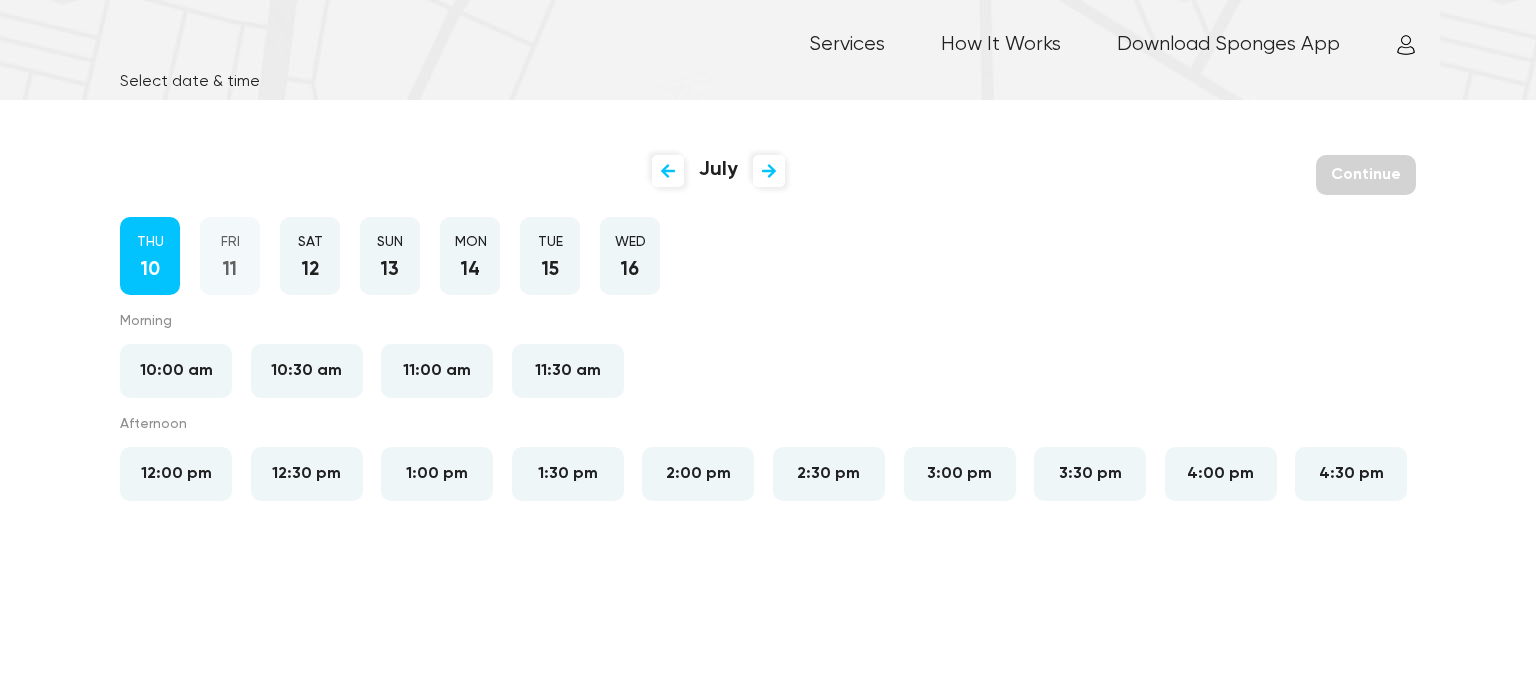 click on "11" at bounding box center [230, 270] 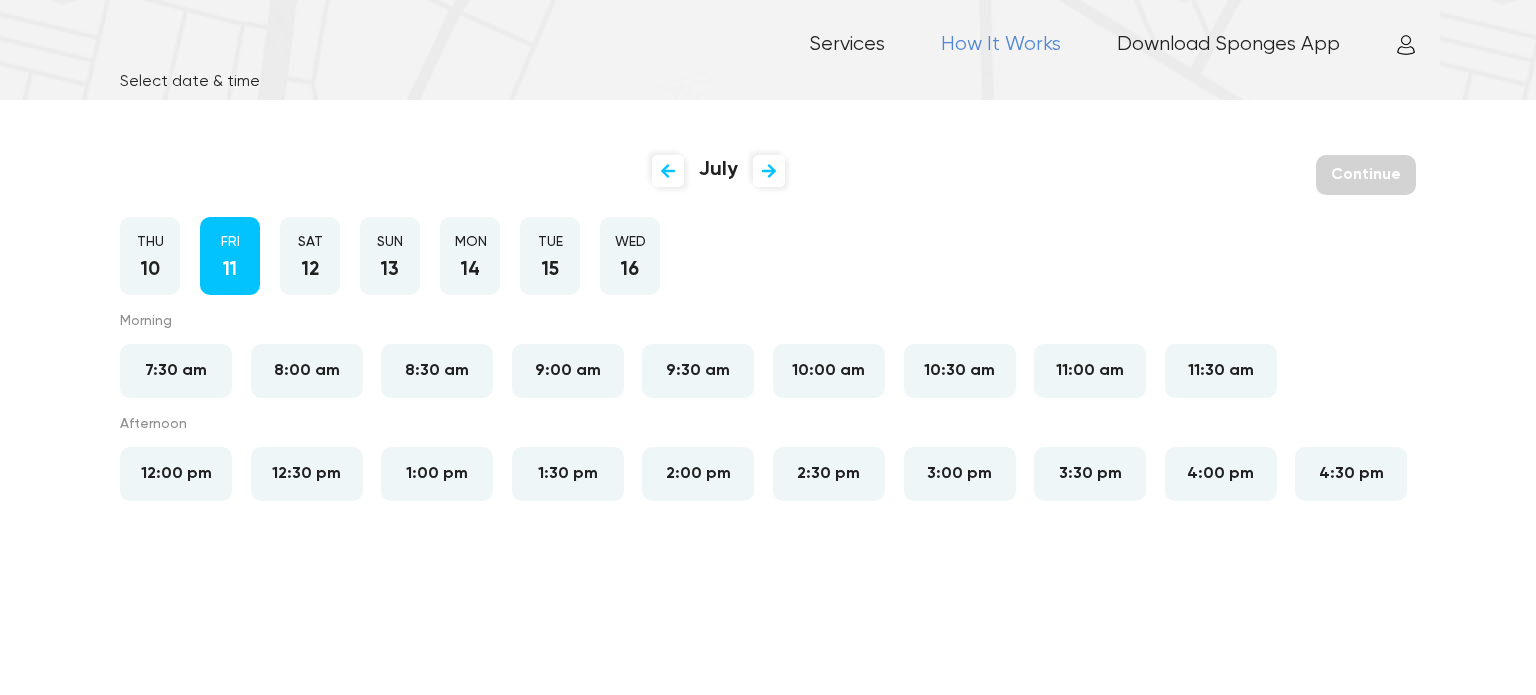 type 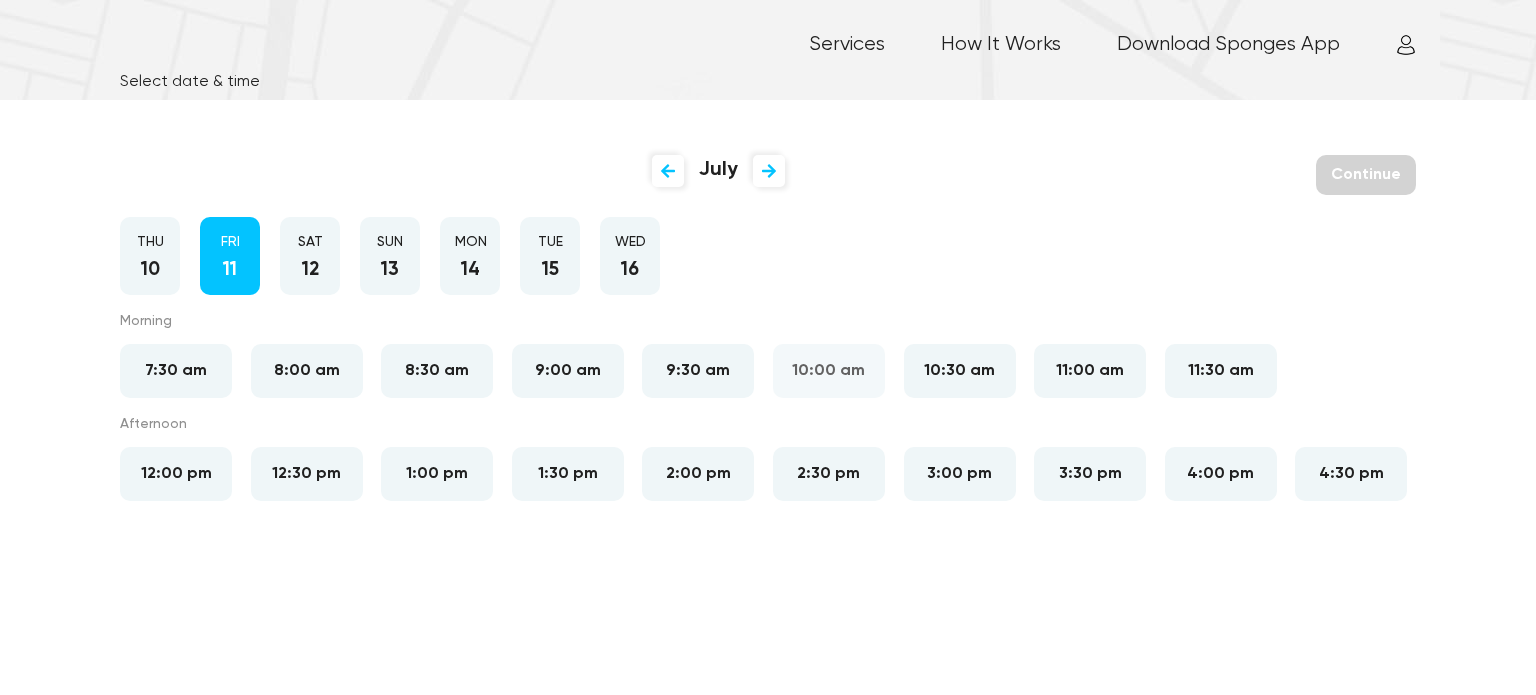 click on "10:00 am" at bounding box center (829, 371) 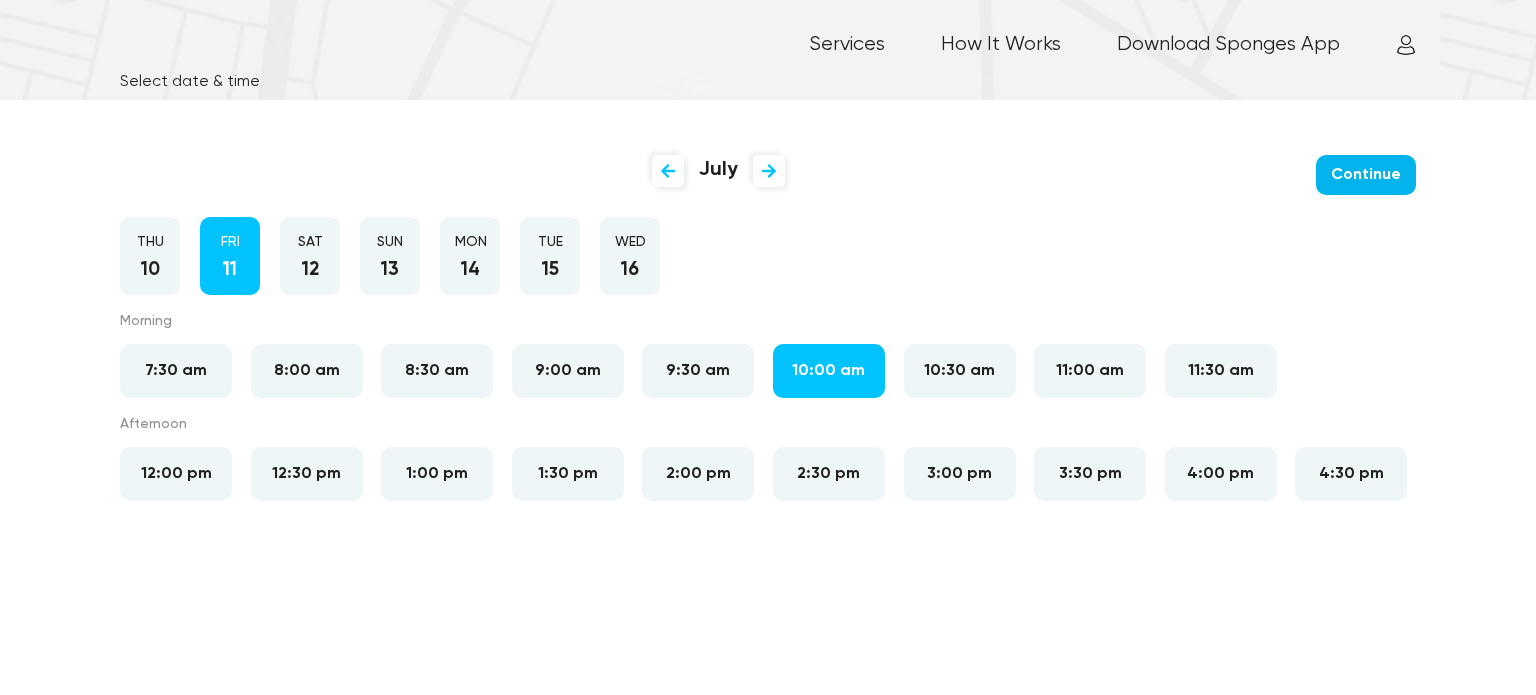 click on "Continue" at bounding box center (1366, 175) 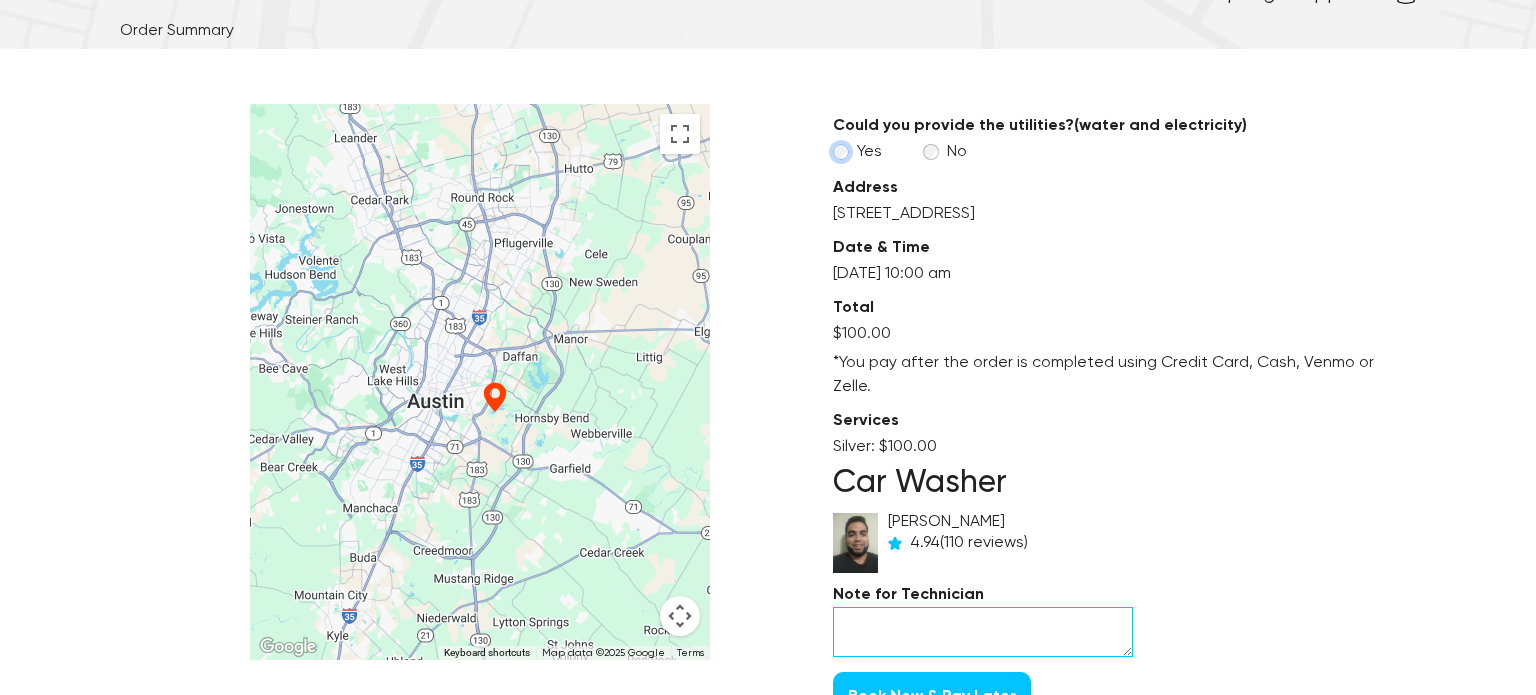 scroll, scrollTop: 83, scrollLeft: 0, axis: vertical 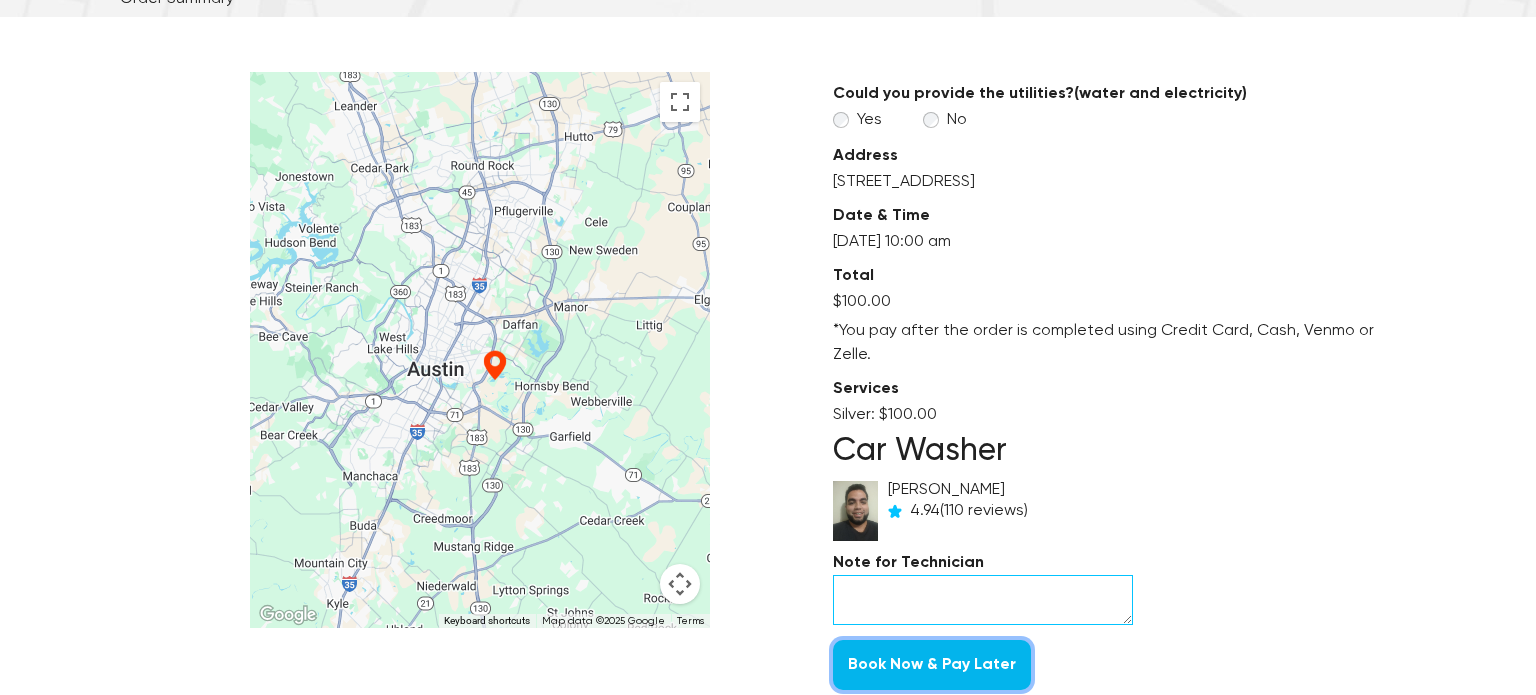 click on "Book Now & Pay Later" at bounding box center (932, 665) 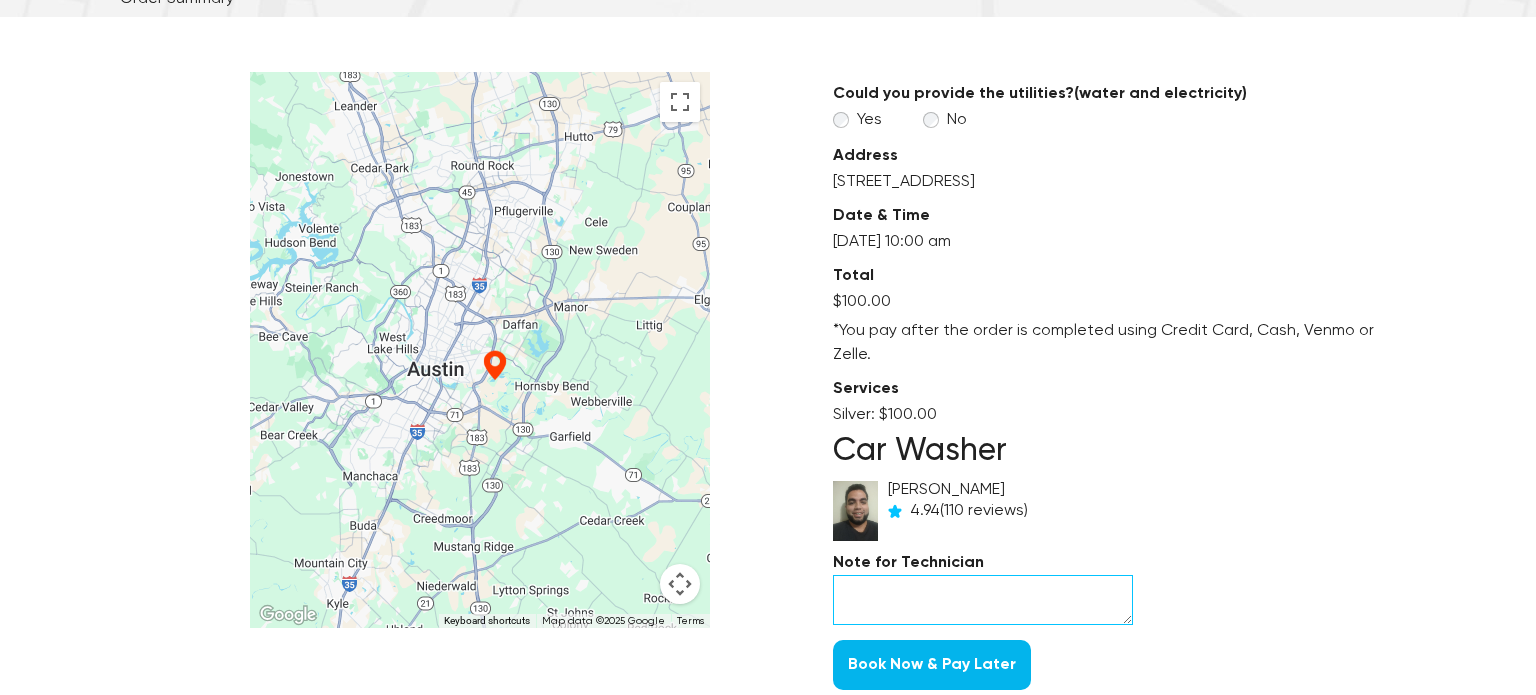 scroll, scrollTop: 0, scrollLeft: 0, axis: both 